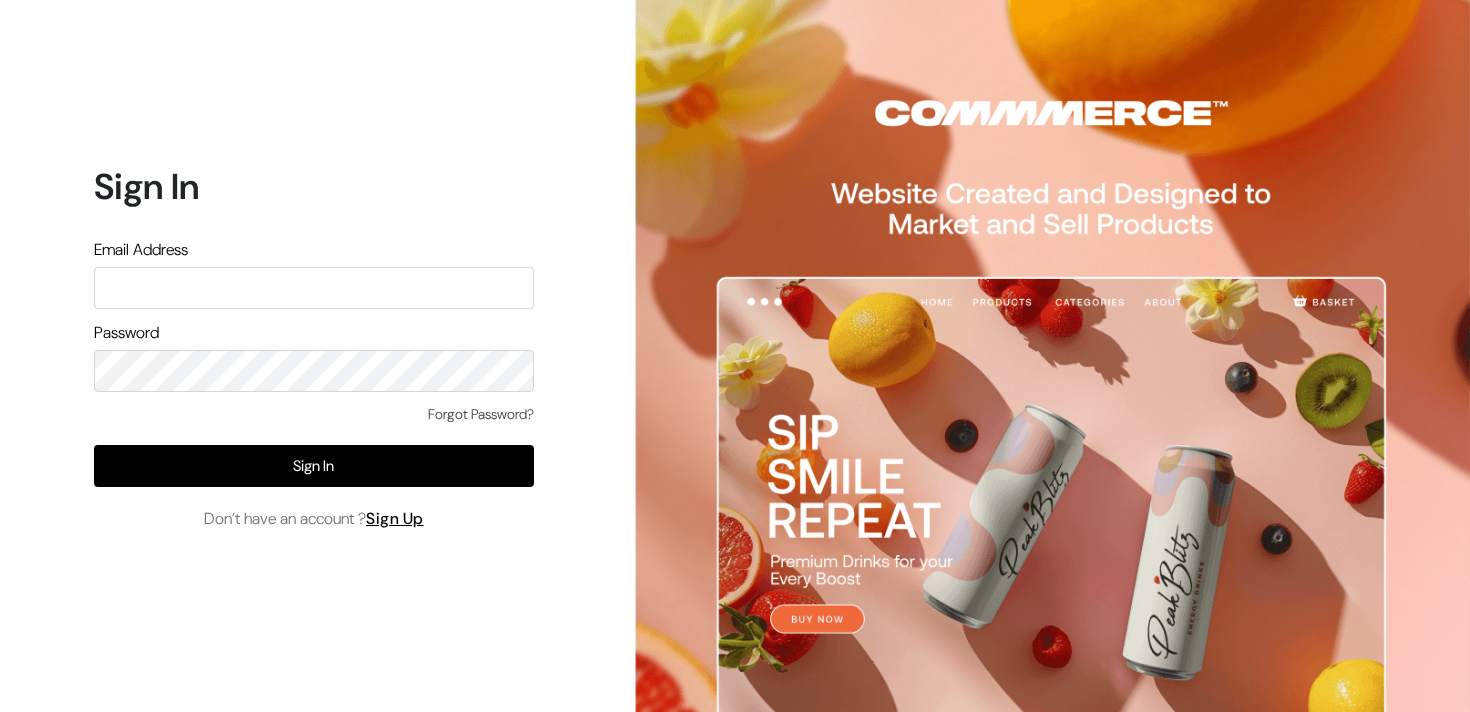 scroll, scrollTop: 0, scrollLeft: 0, axis: both 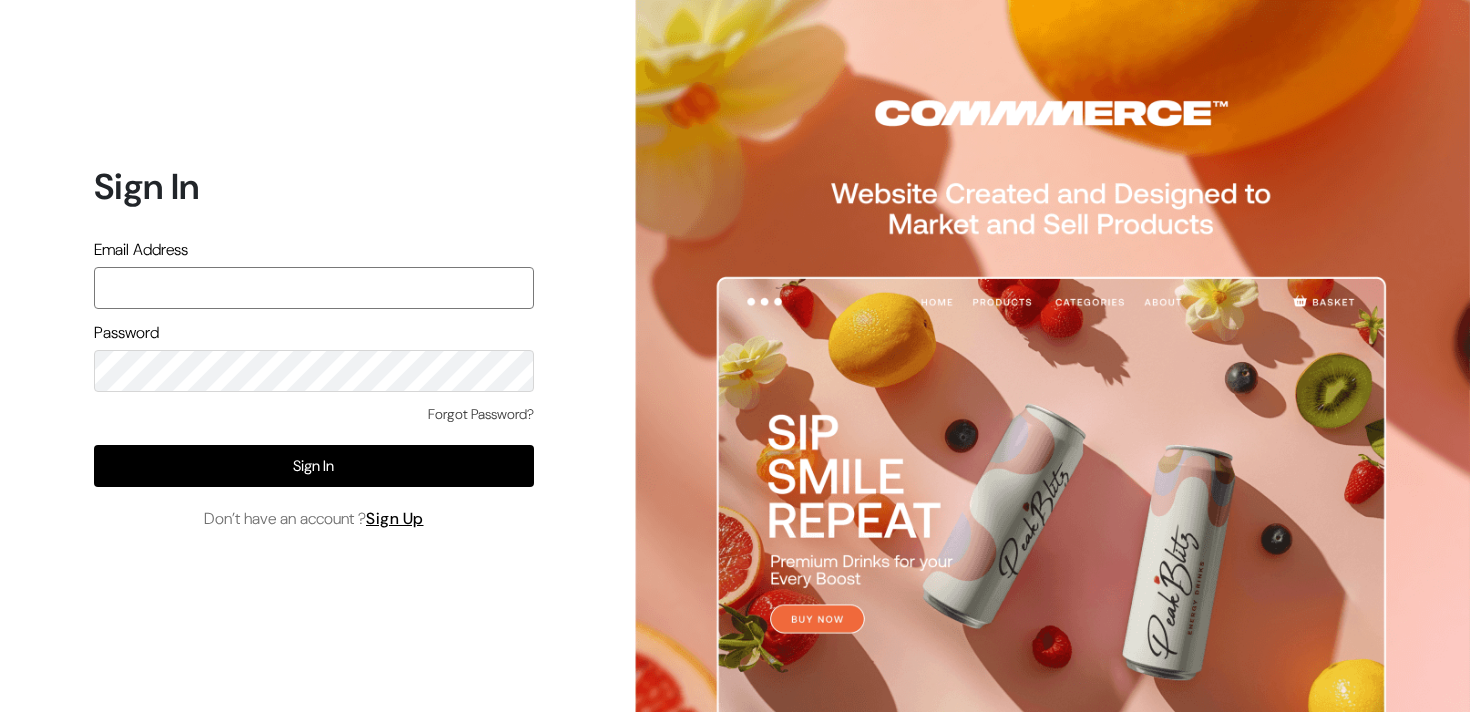 click at bounding box center [314, 288] 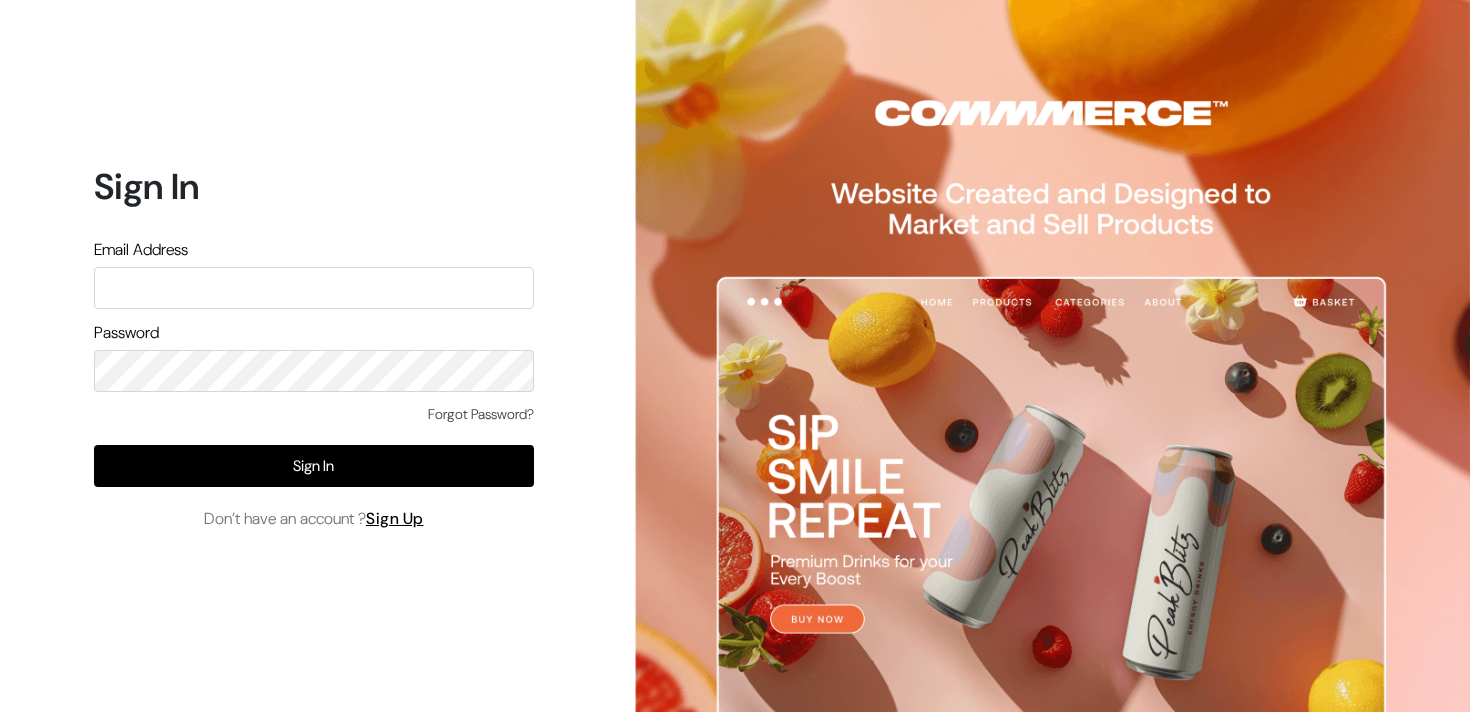 click on "Don’t have an account ?  Sign Up" at bounding box center (314, 519) 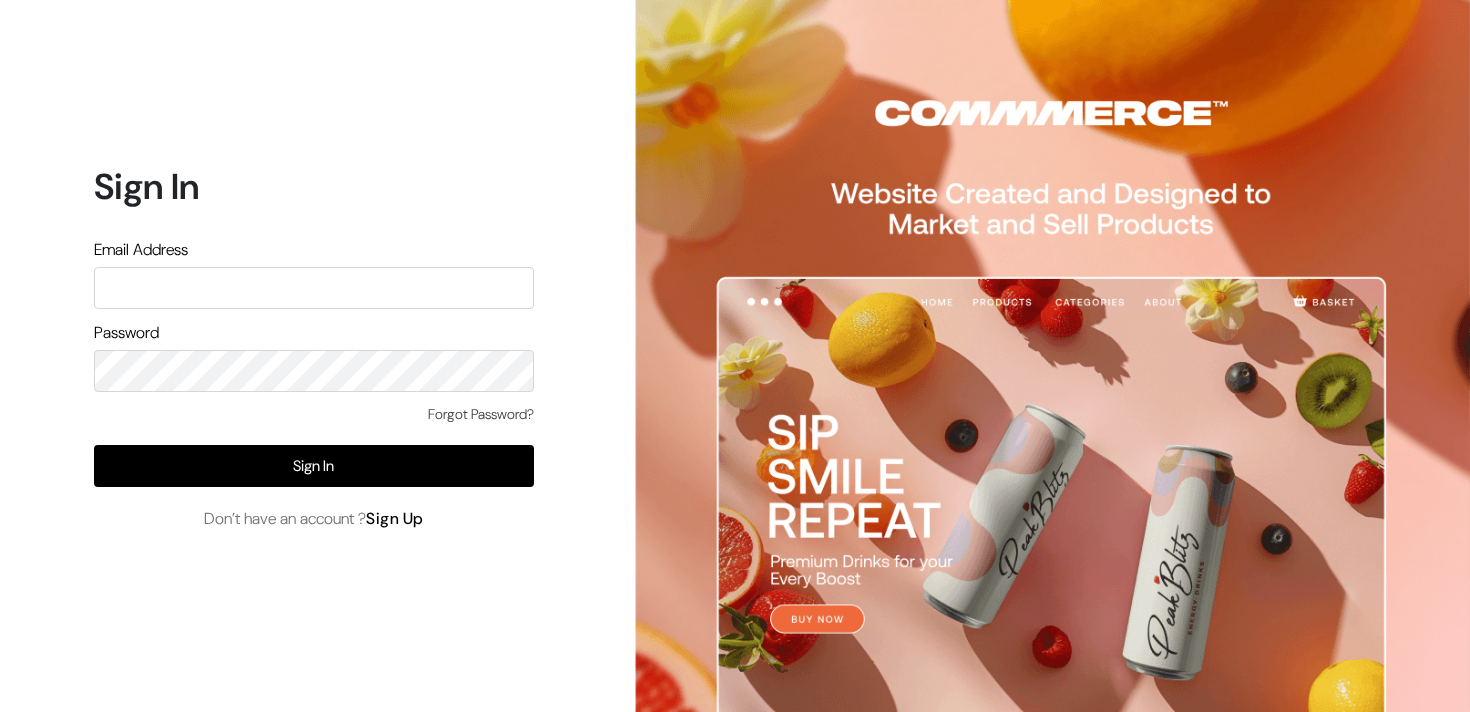 click on "Sign Up" at bounding box center [395, 518] 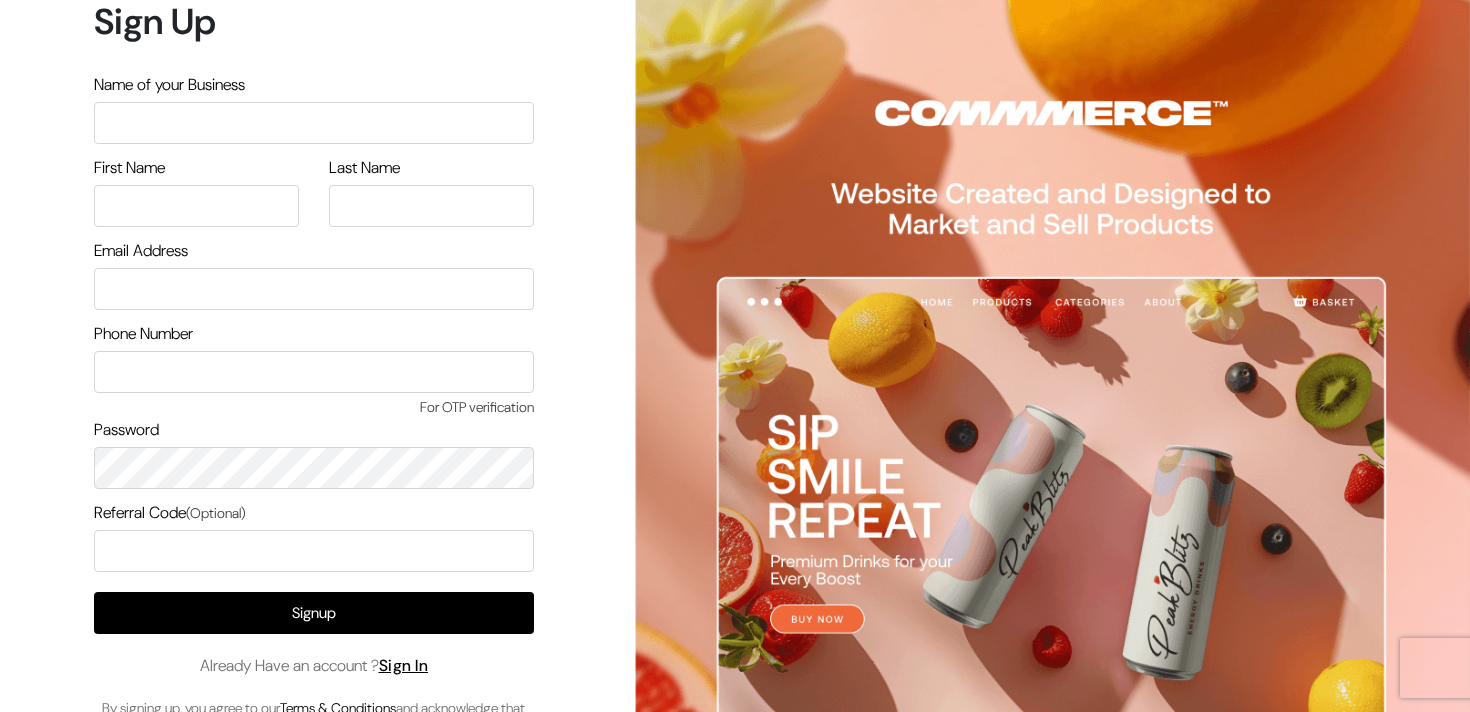 scroll, scrollTop: 0, scrollLeft: 0, axis: both 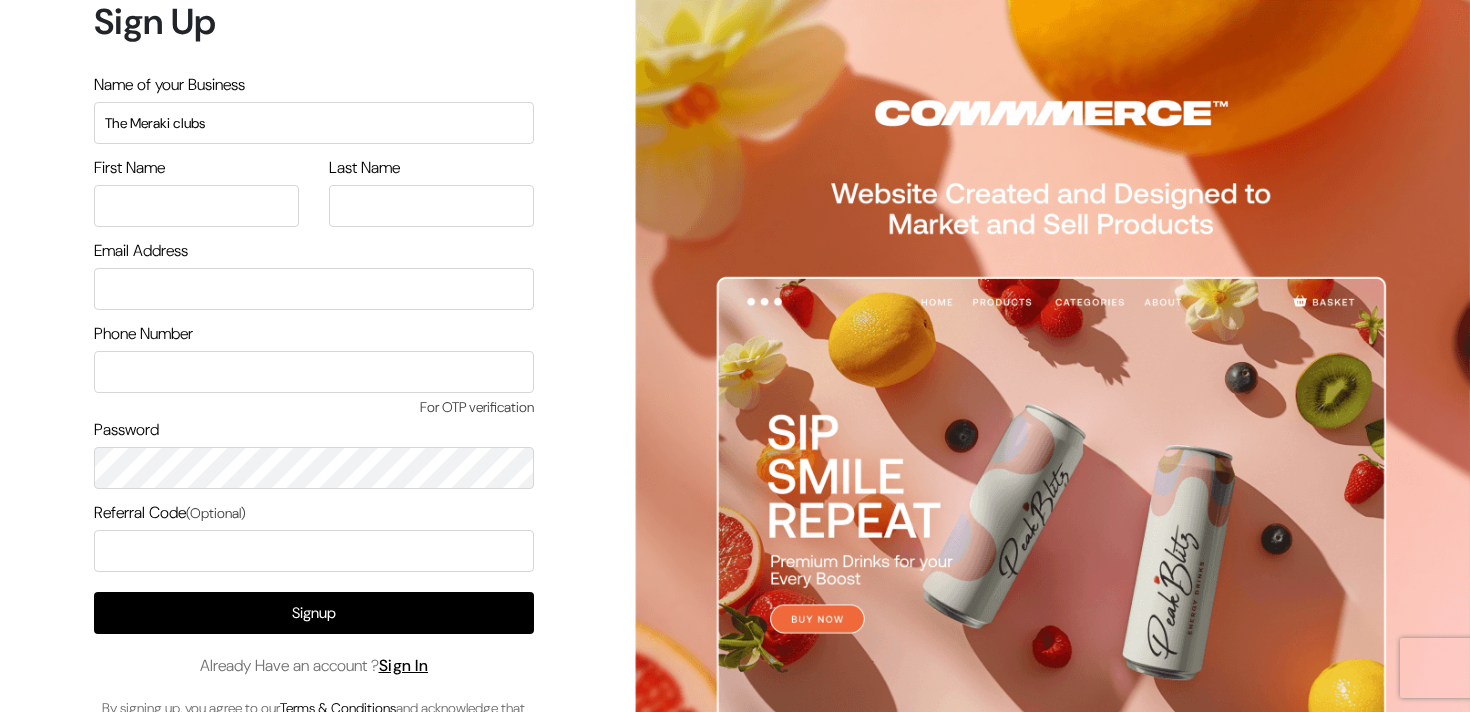 type on "SHAMUEL" 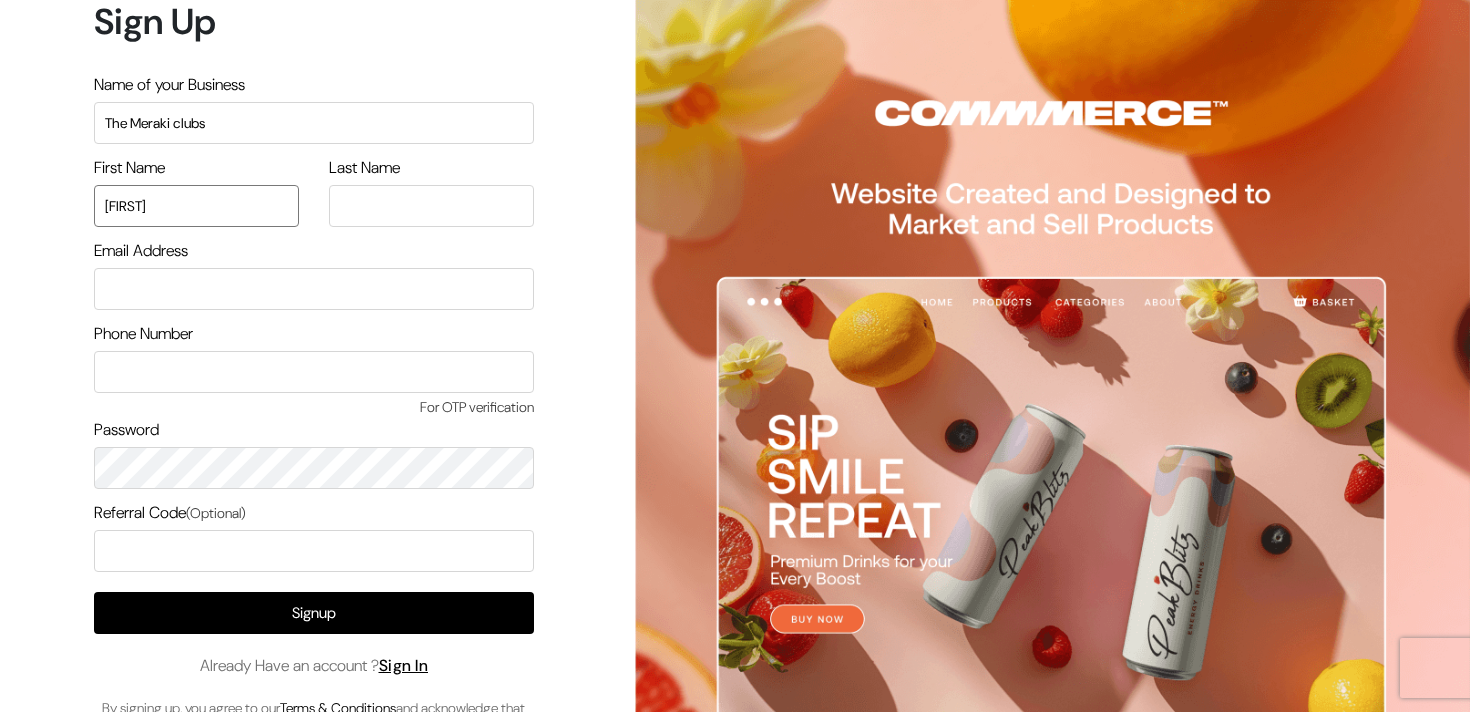 type on "EKKA" 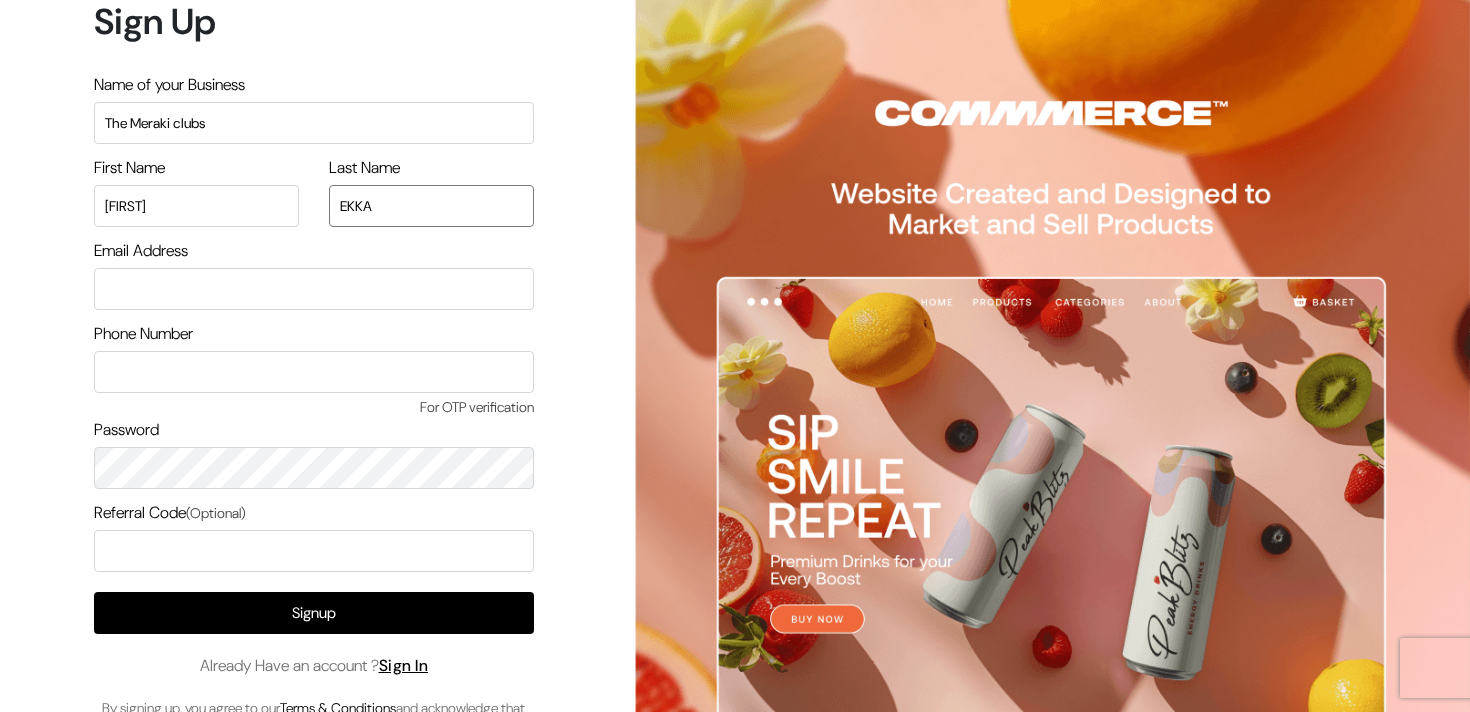 type on "samuelmthw2217@gmail.com" 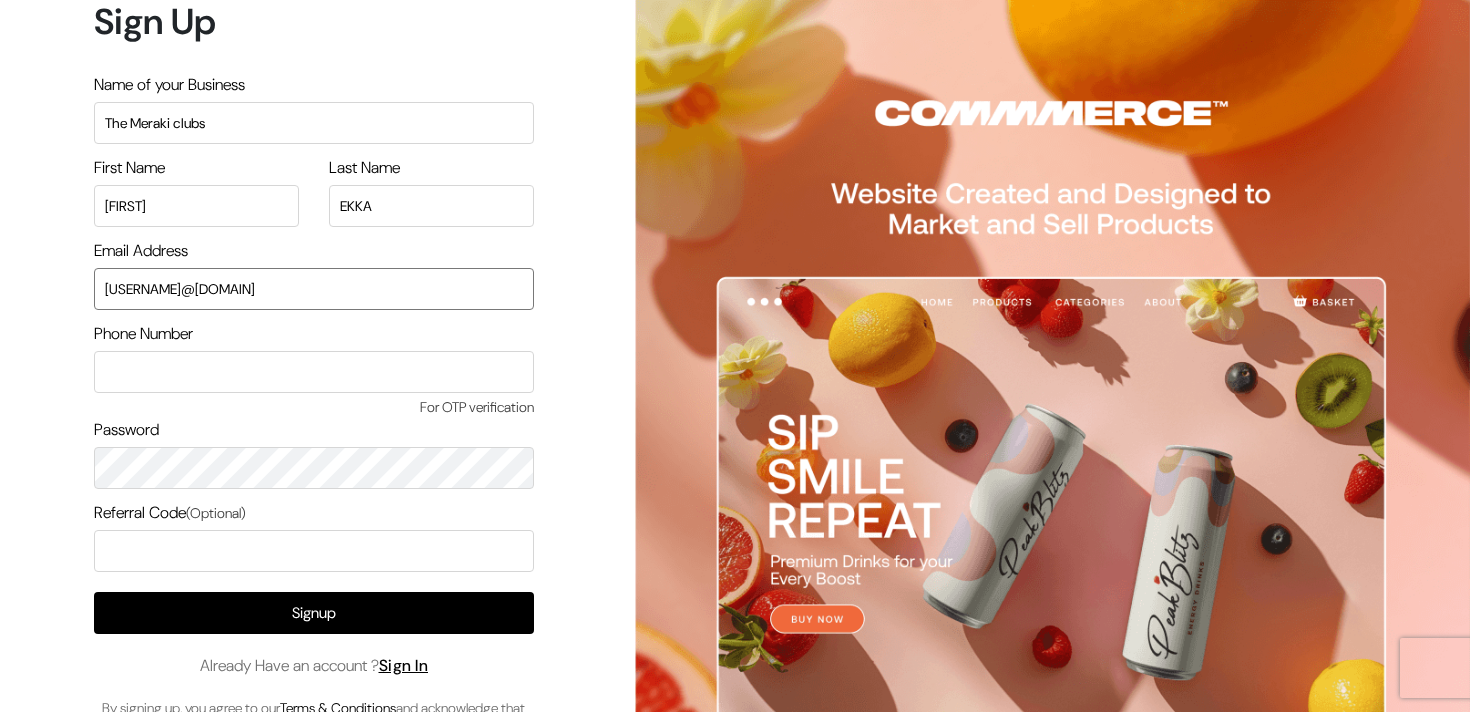 type on "7987557488" 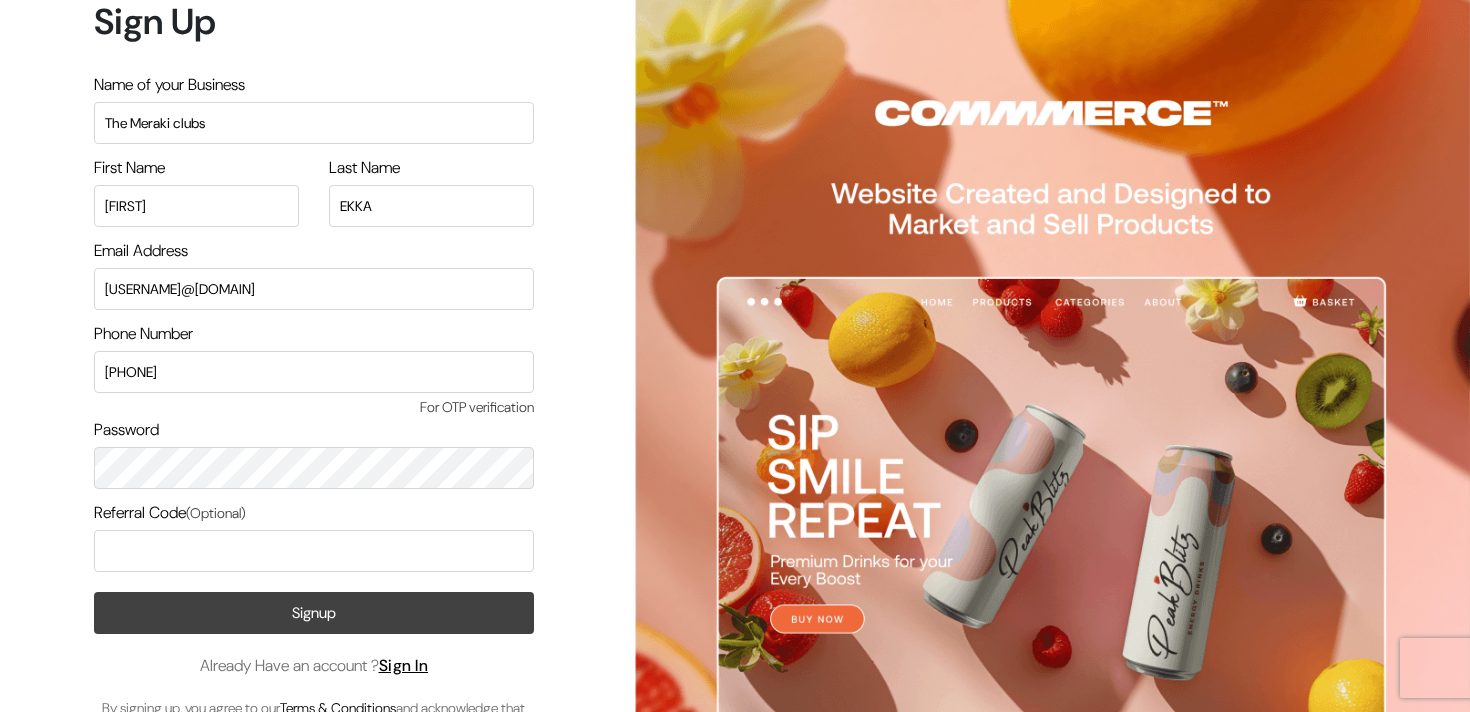 click on "Signup" at bounding box center [314, 613] 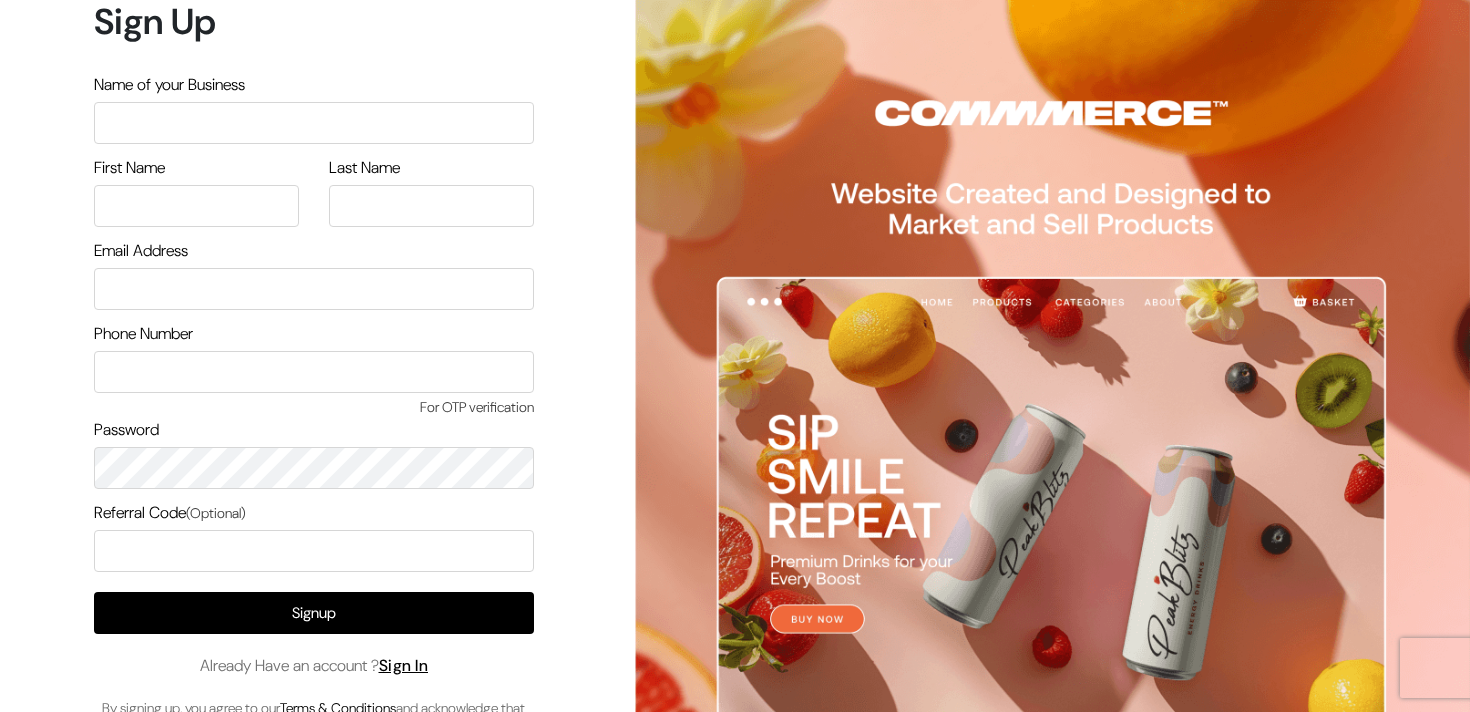 scroll, scrollTop: 0, scrollLeft: 0, axis: both 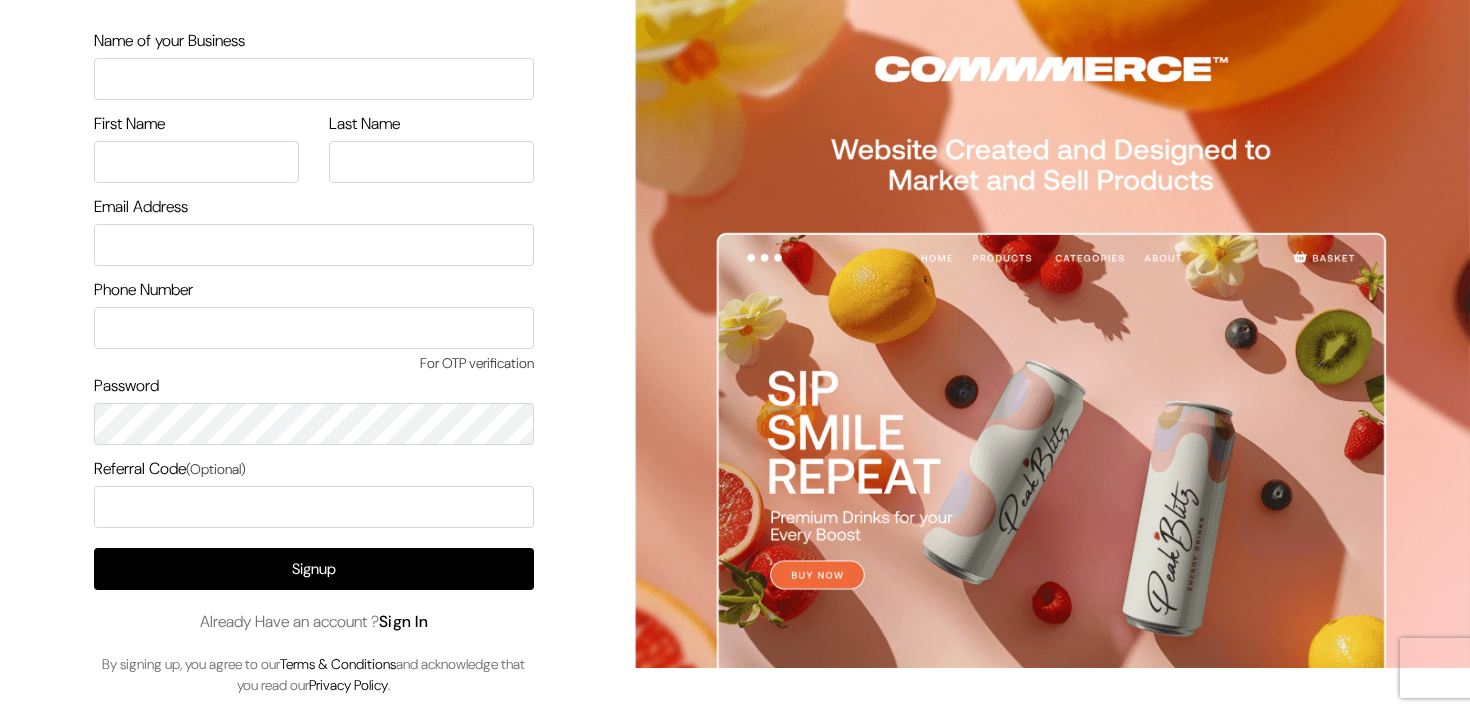 click on "Sign In" at bounding box center (404, 621) 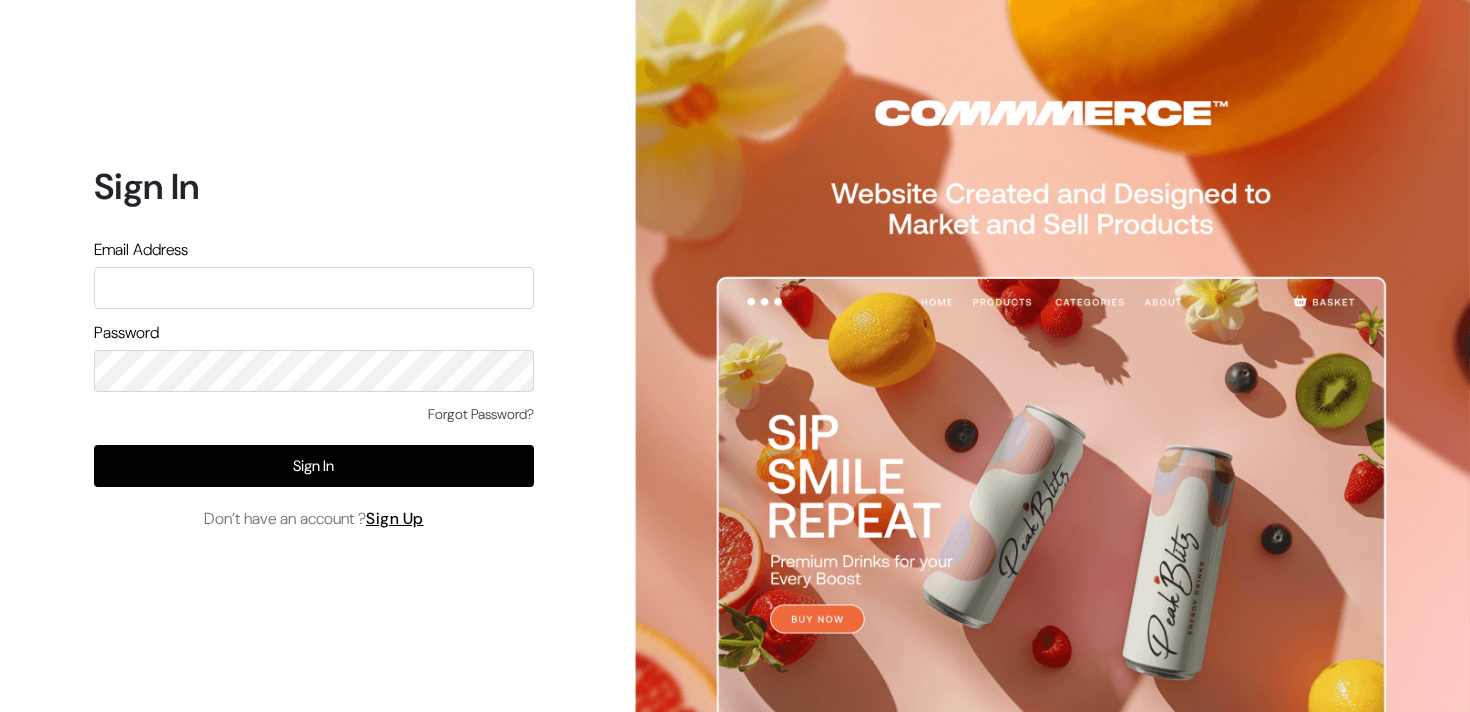 scroll, scrollTop: 0, scrollLeft: 0, axis: both 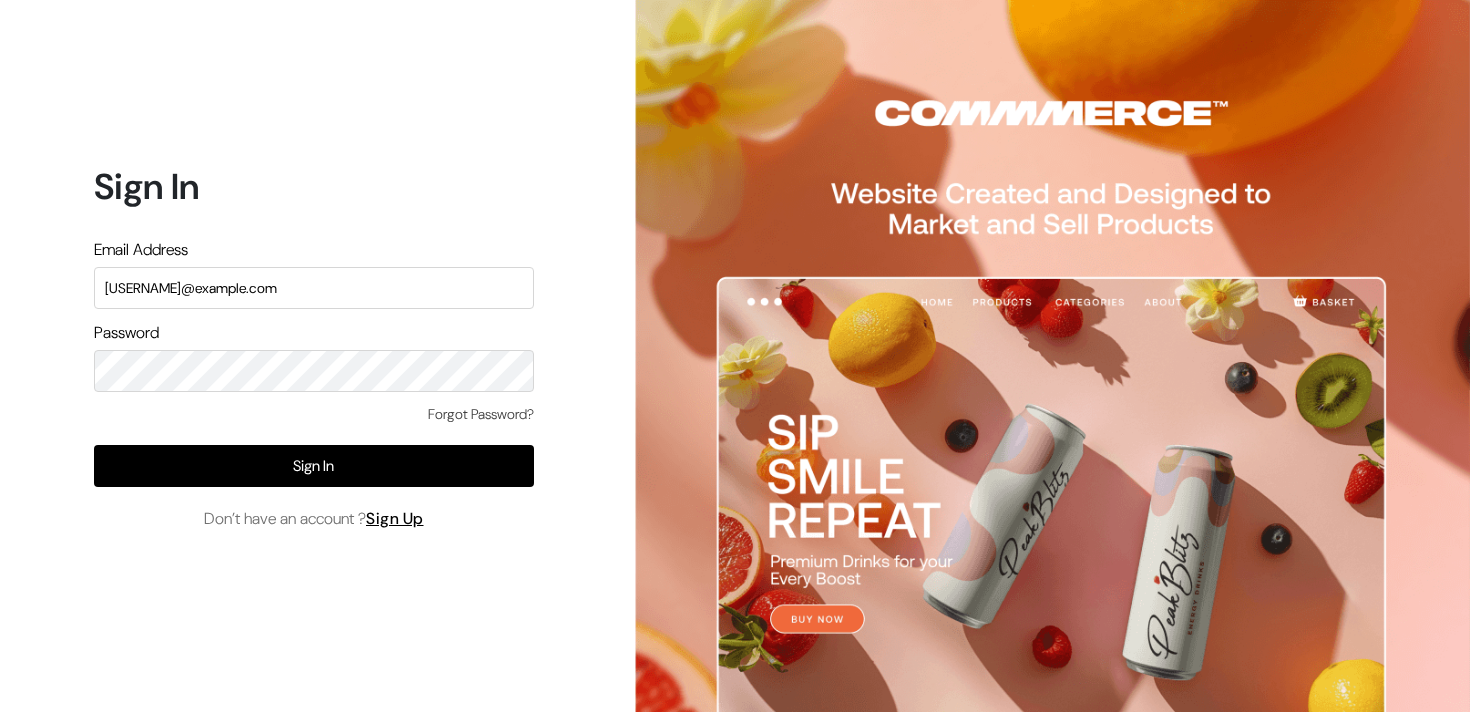 type on "samuelmthw2217@gmail.com" 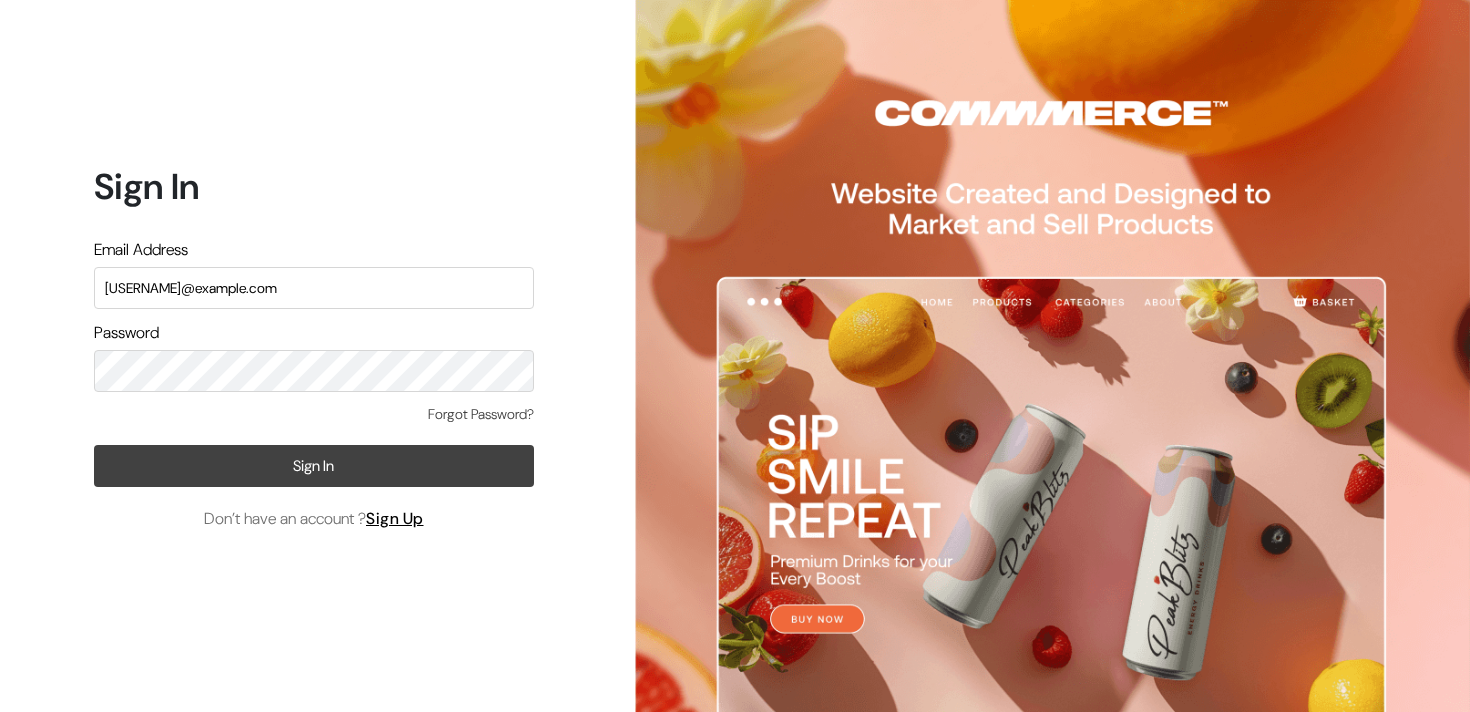 click on "Sign In" at bounding box center (314, 466) 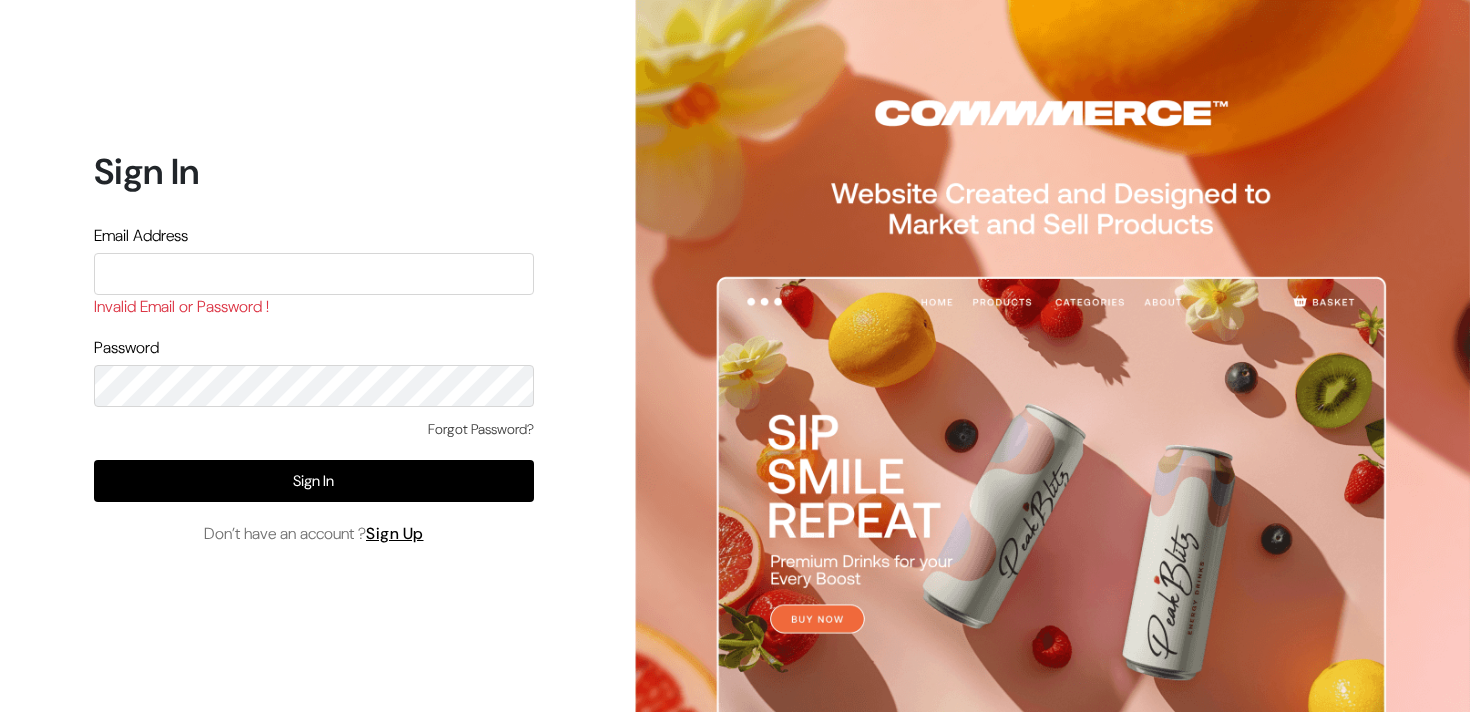 scroll, scrollTop: 0, scrollLeft: 0, axis: both 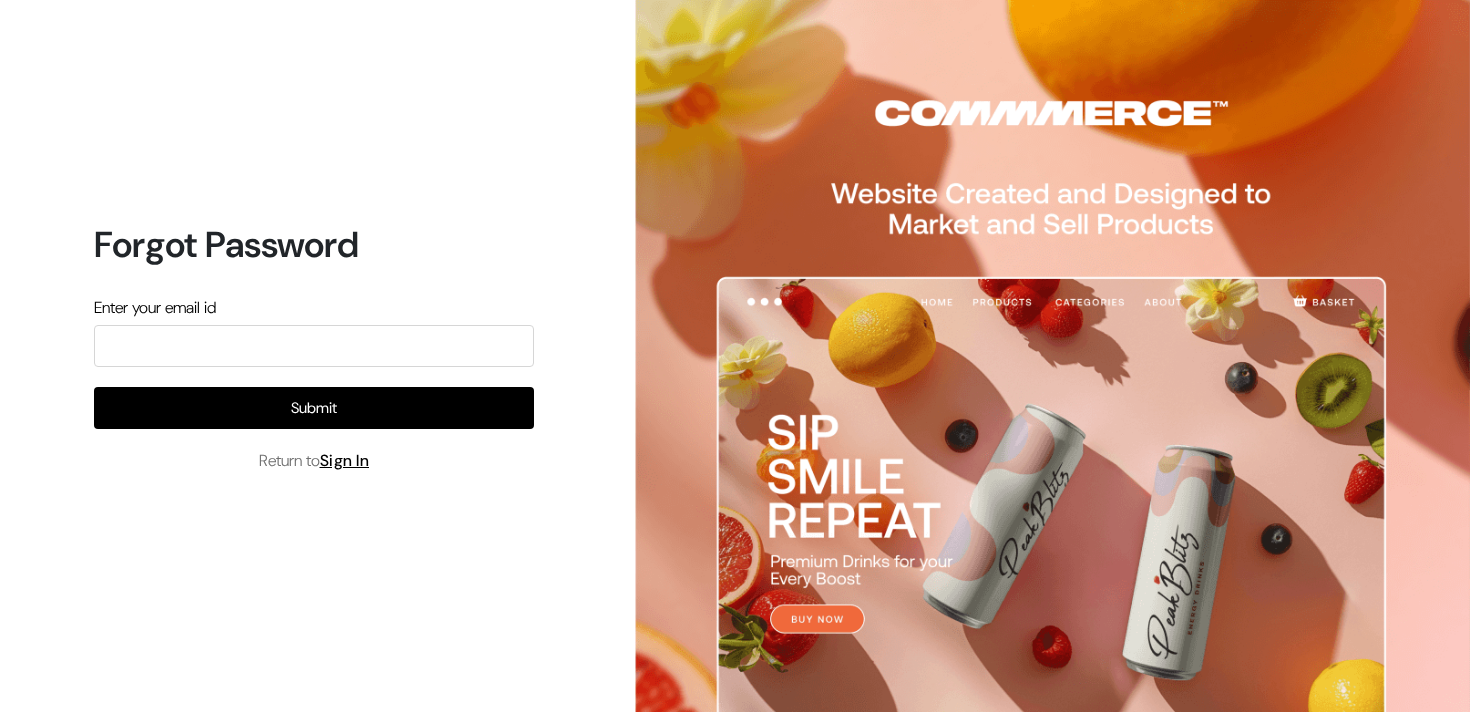 click on "Enter your email id
Submit
Return to  Sign In" at bounding box center (314, 384) 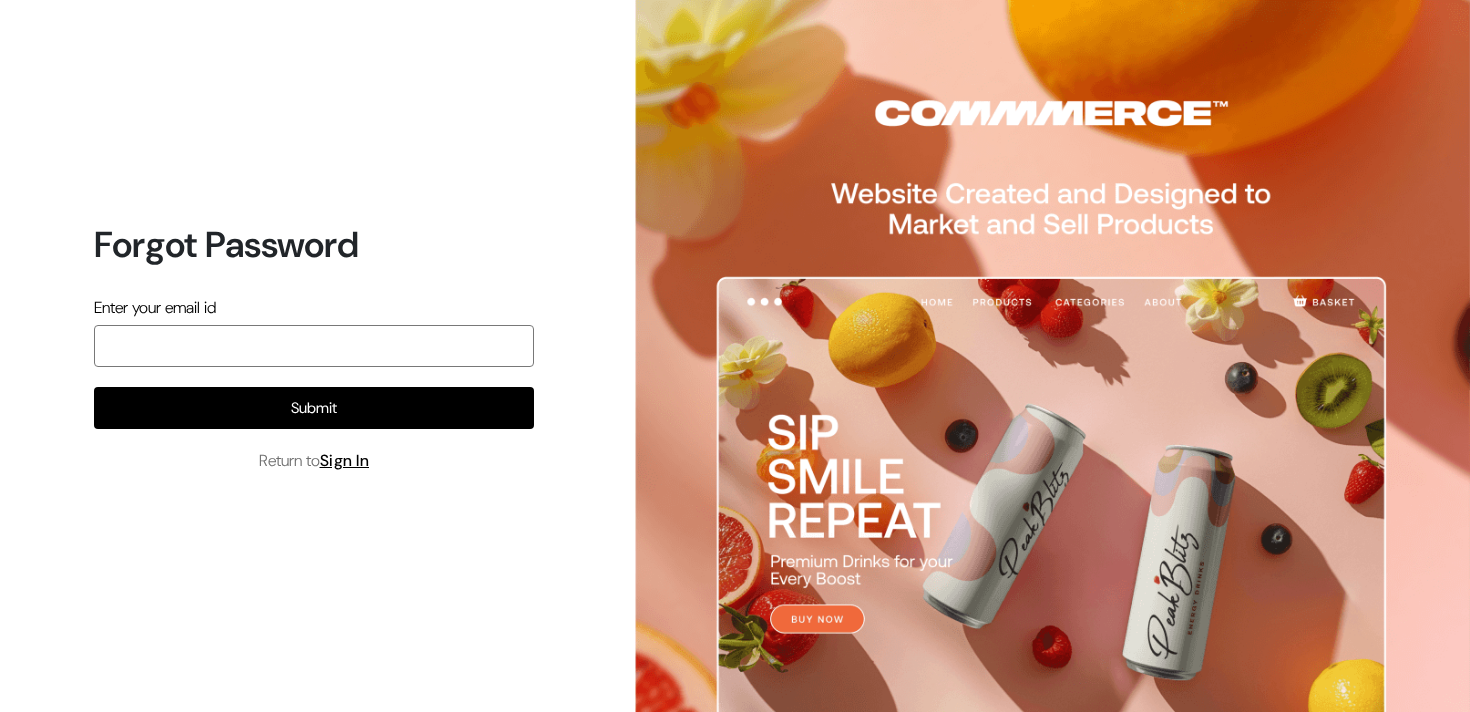 click at bounding box center [314, 346] 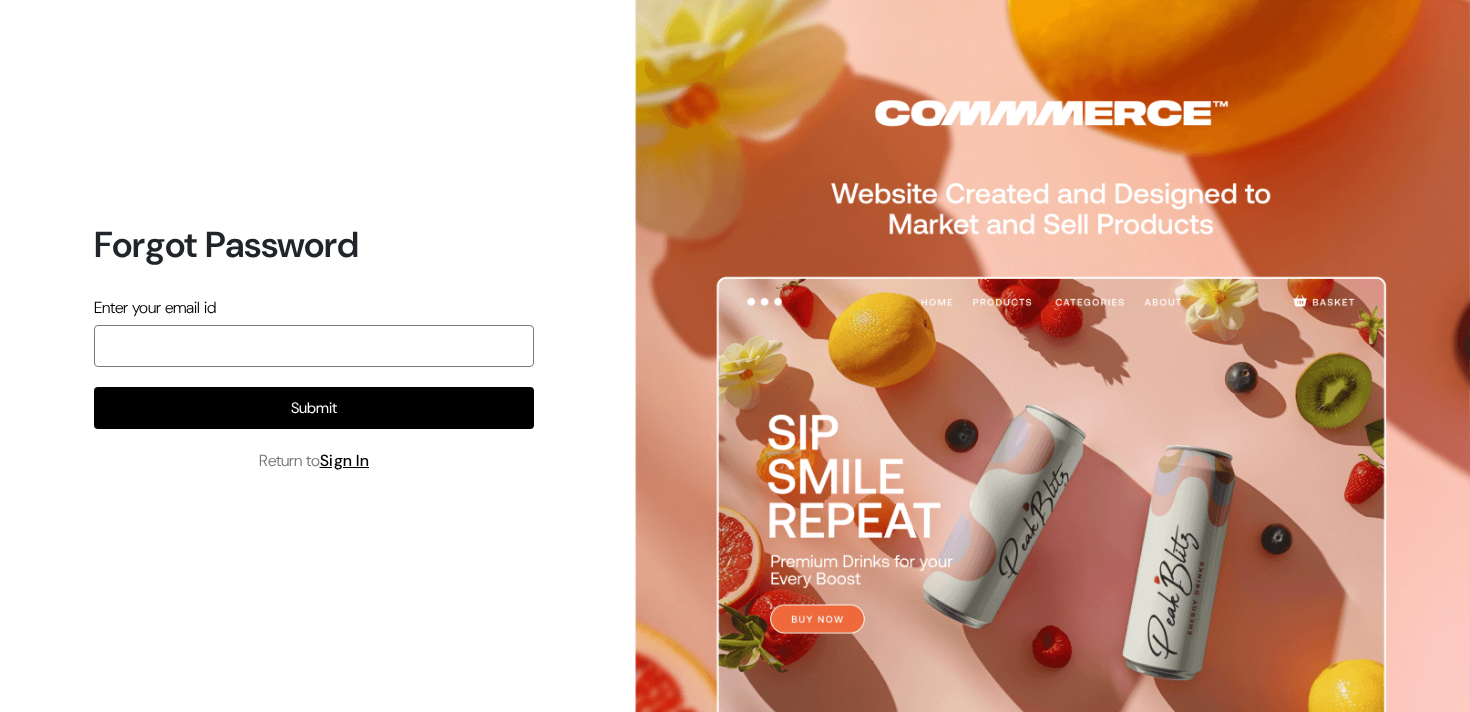 type on "samuelmthw2217@example.com" 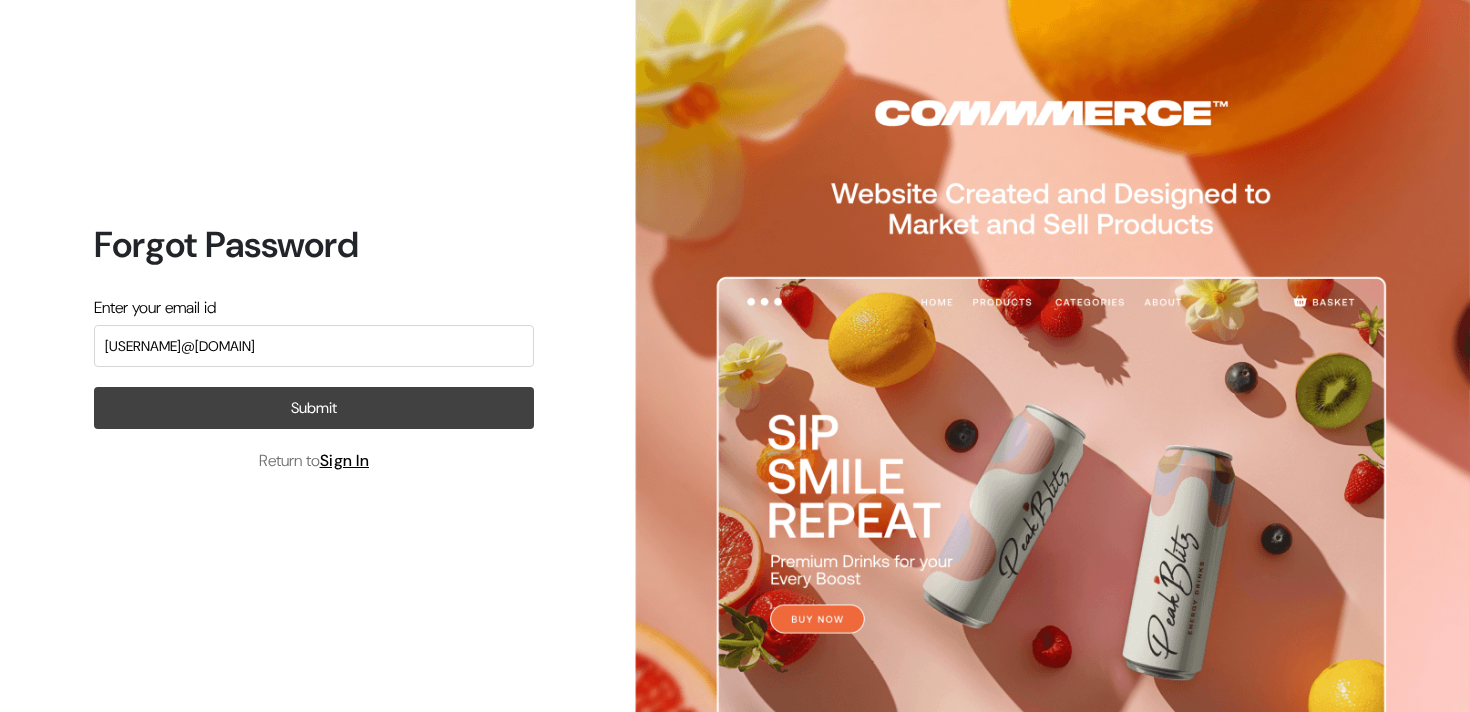 click on "Submit" at bounding box center (314, 408) 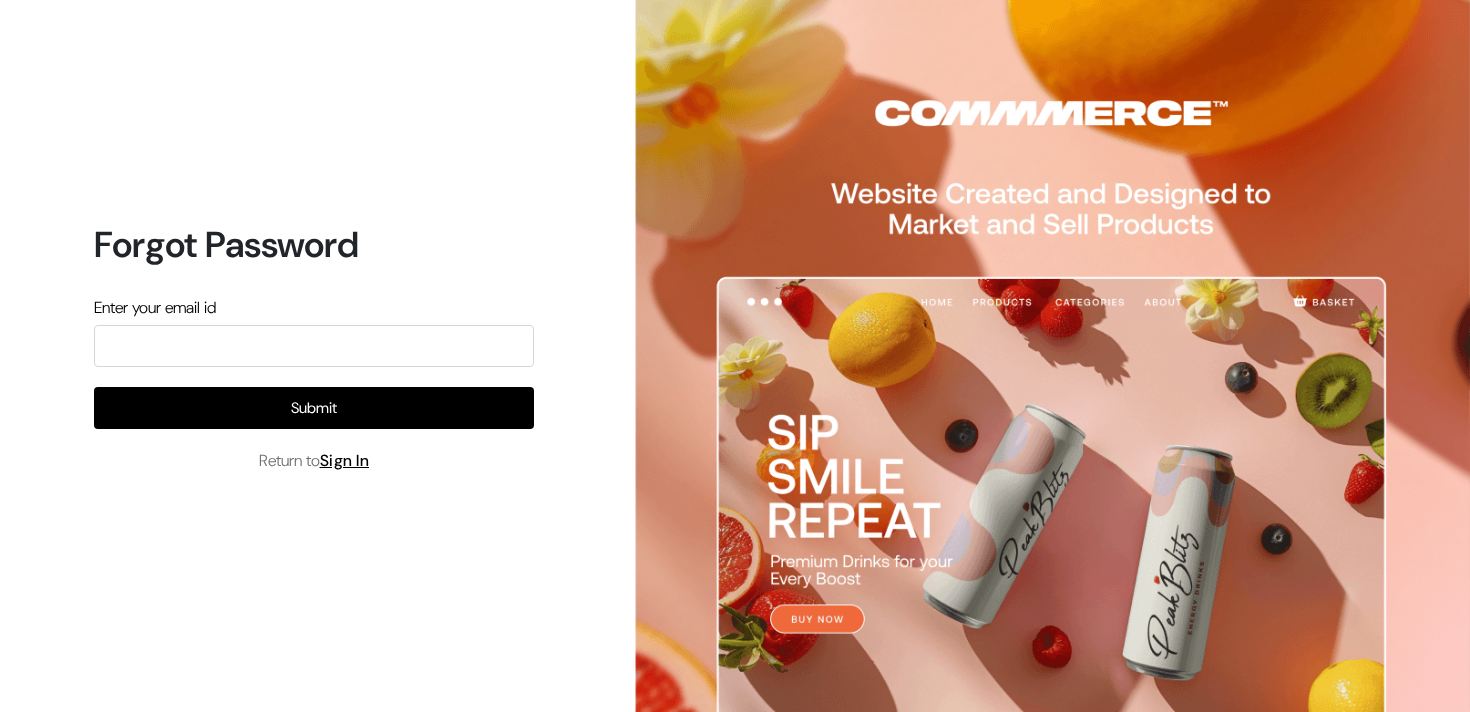scroll, scrollTop: 0, scrollLeft: 0, axis: both 